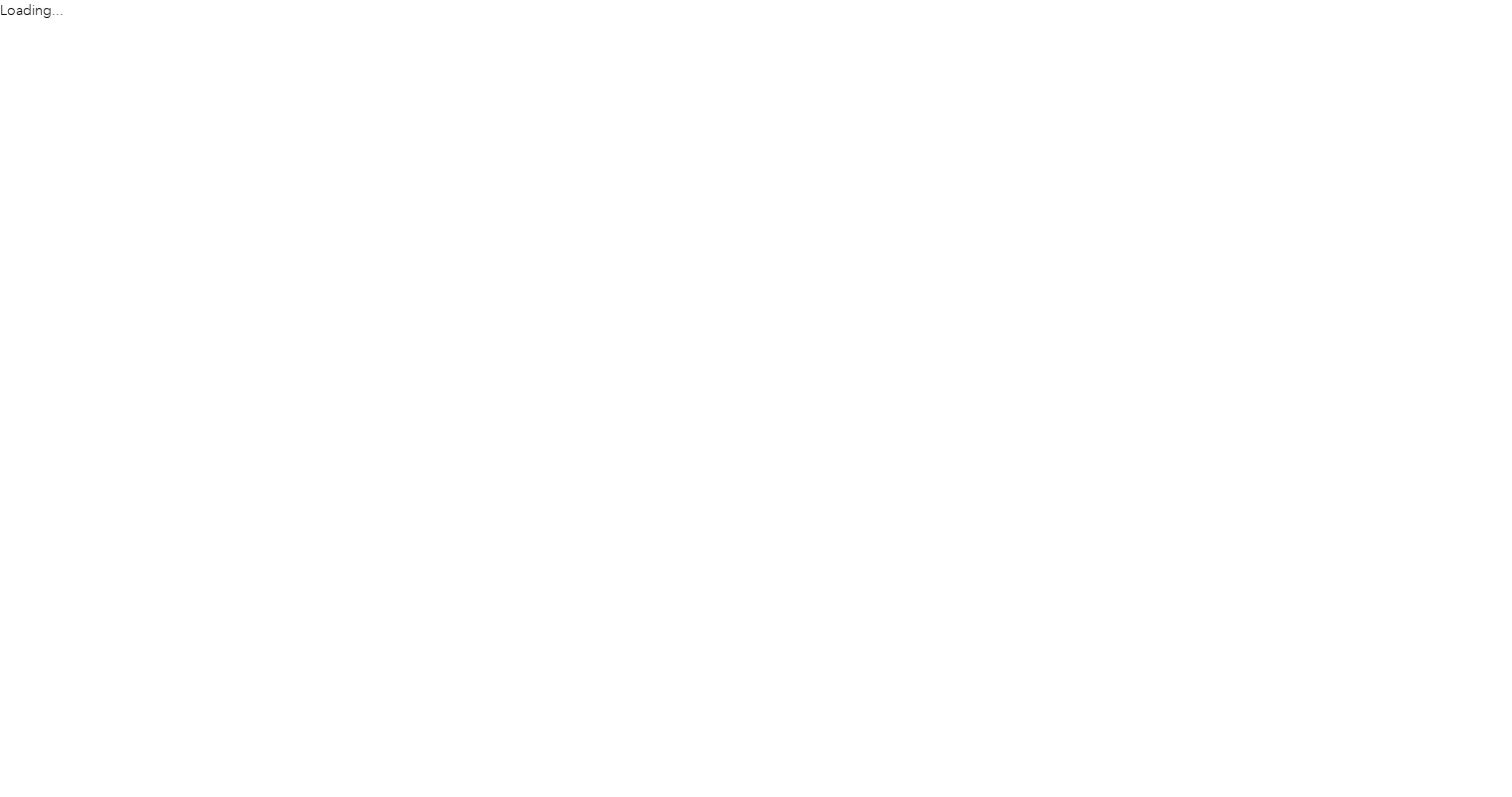 scroll, scrollTop: 0, scrollLeft: 0, axis: both 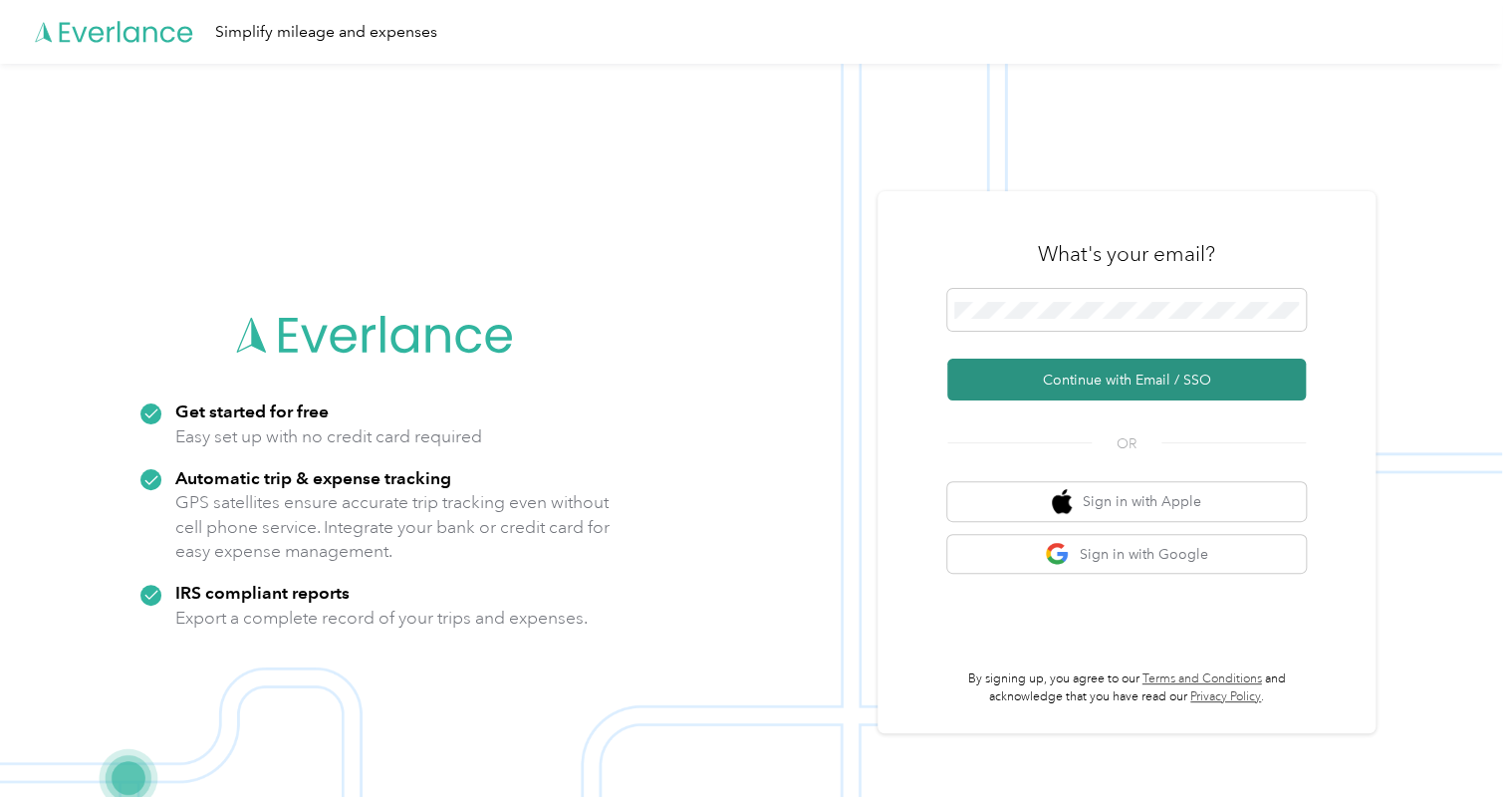 click on "Continue with Email / SSO" at bounding box center (1127, 380) 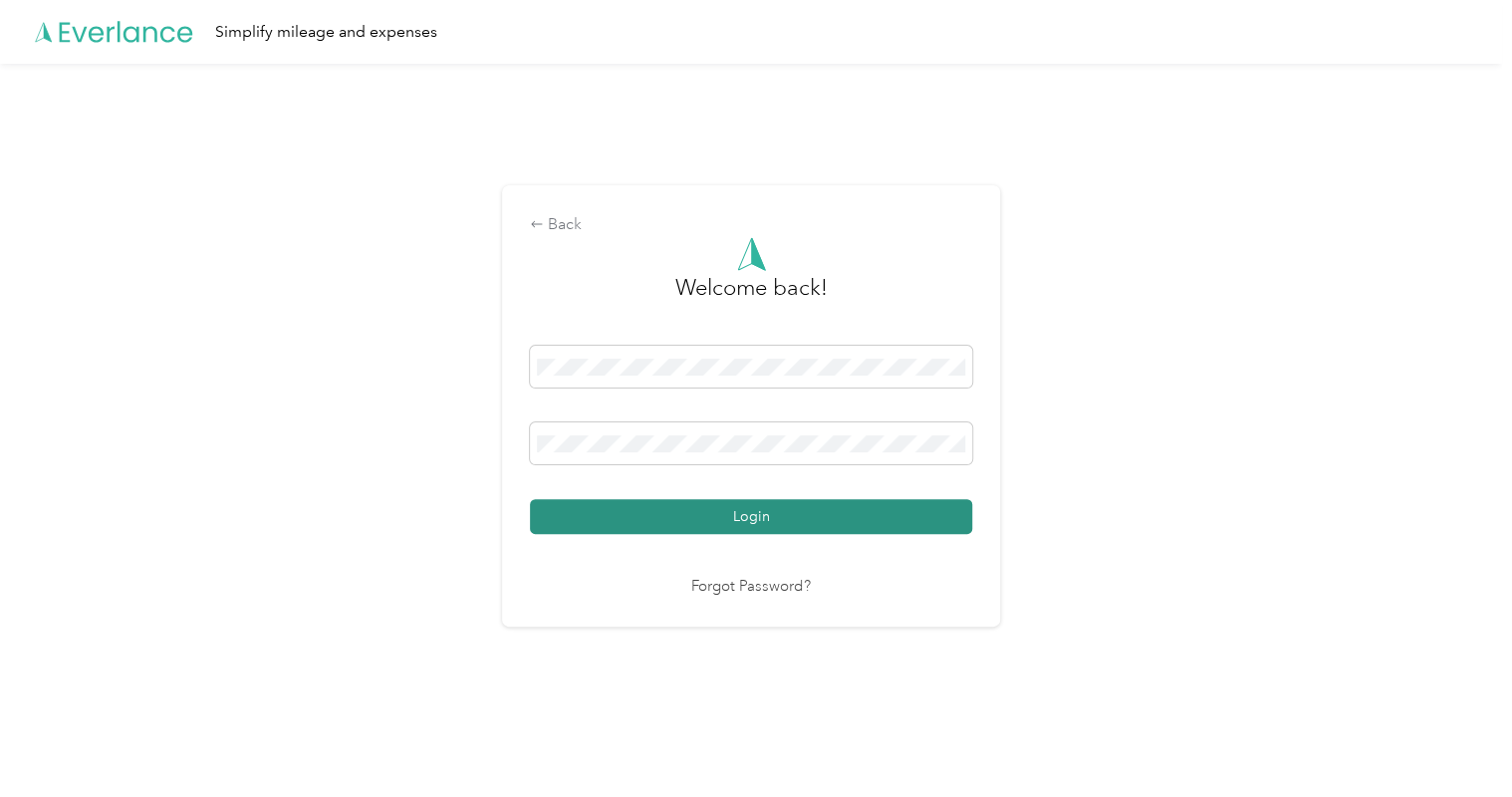 click on "Login" at bounding box center [751, 516] 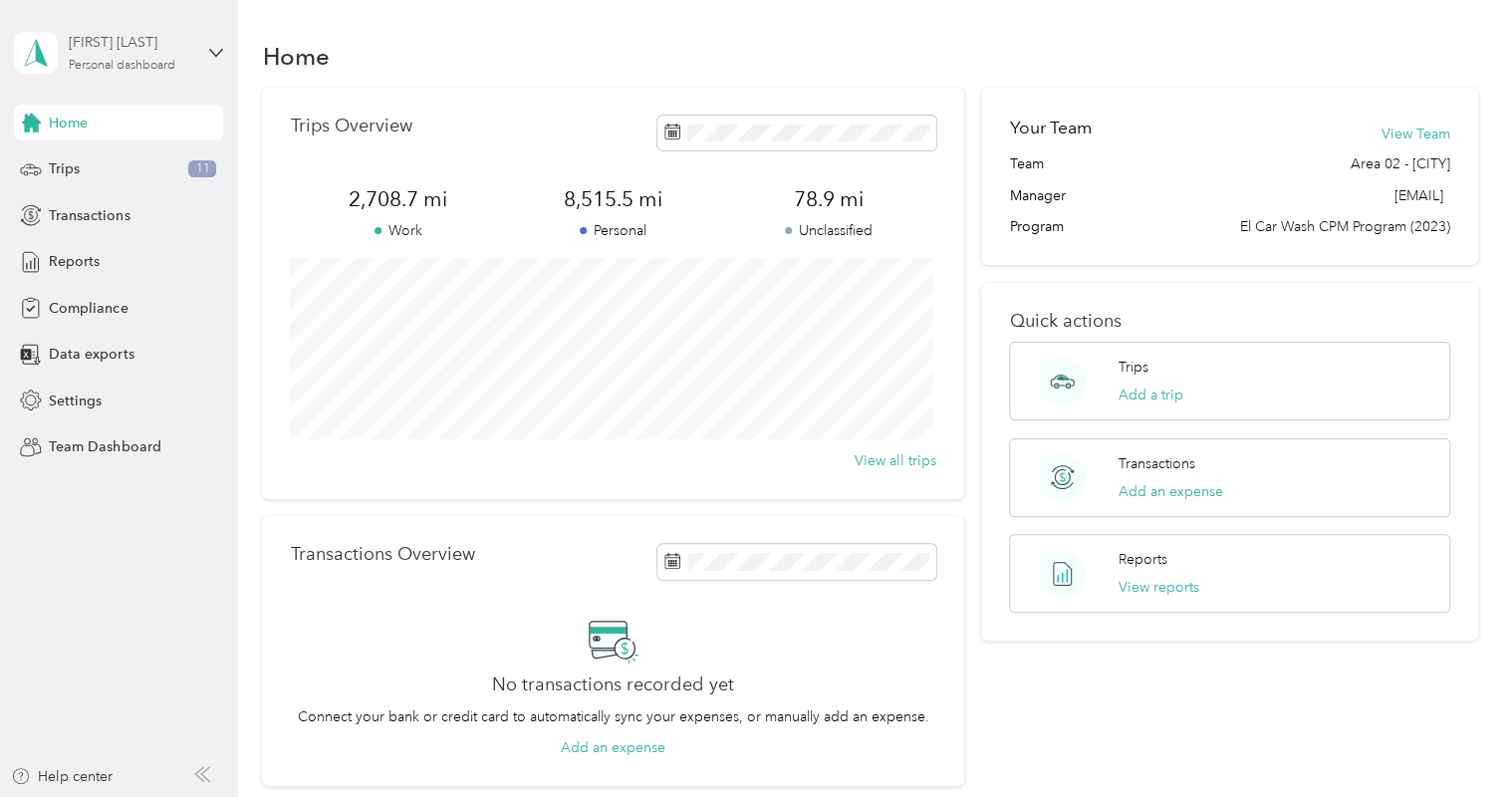 click on "[FIRST] [LAST] Personal dashboard" at bounding box center [130, 52] 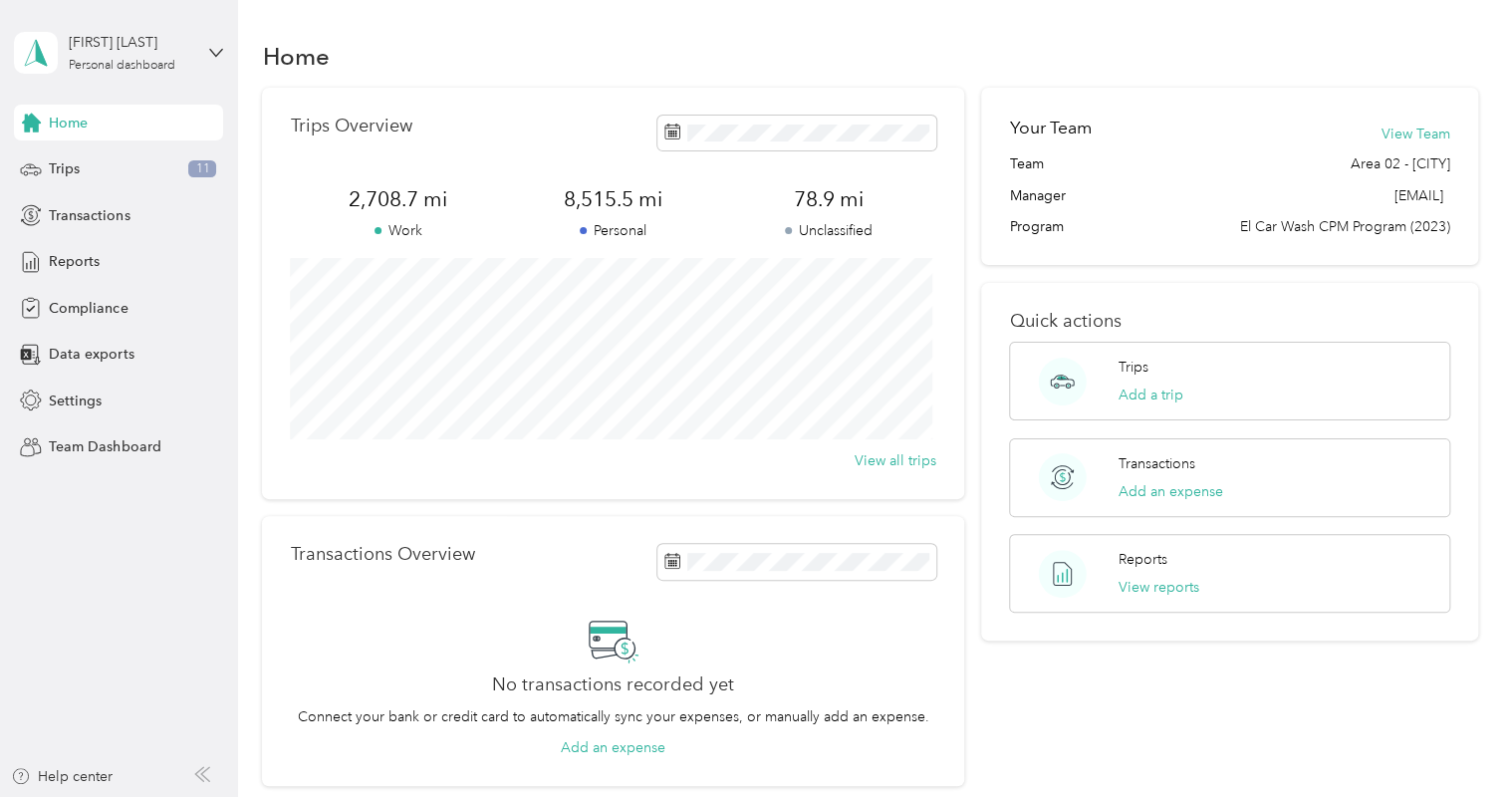 click on "Team dashboard" at bounding box center (85, 163) 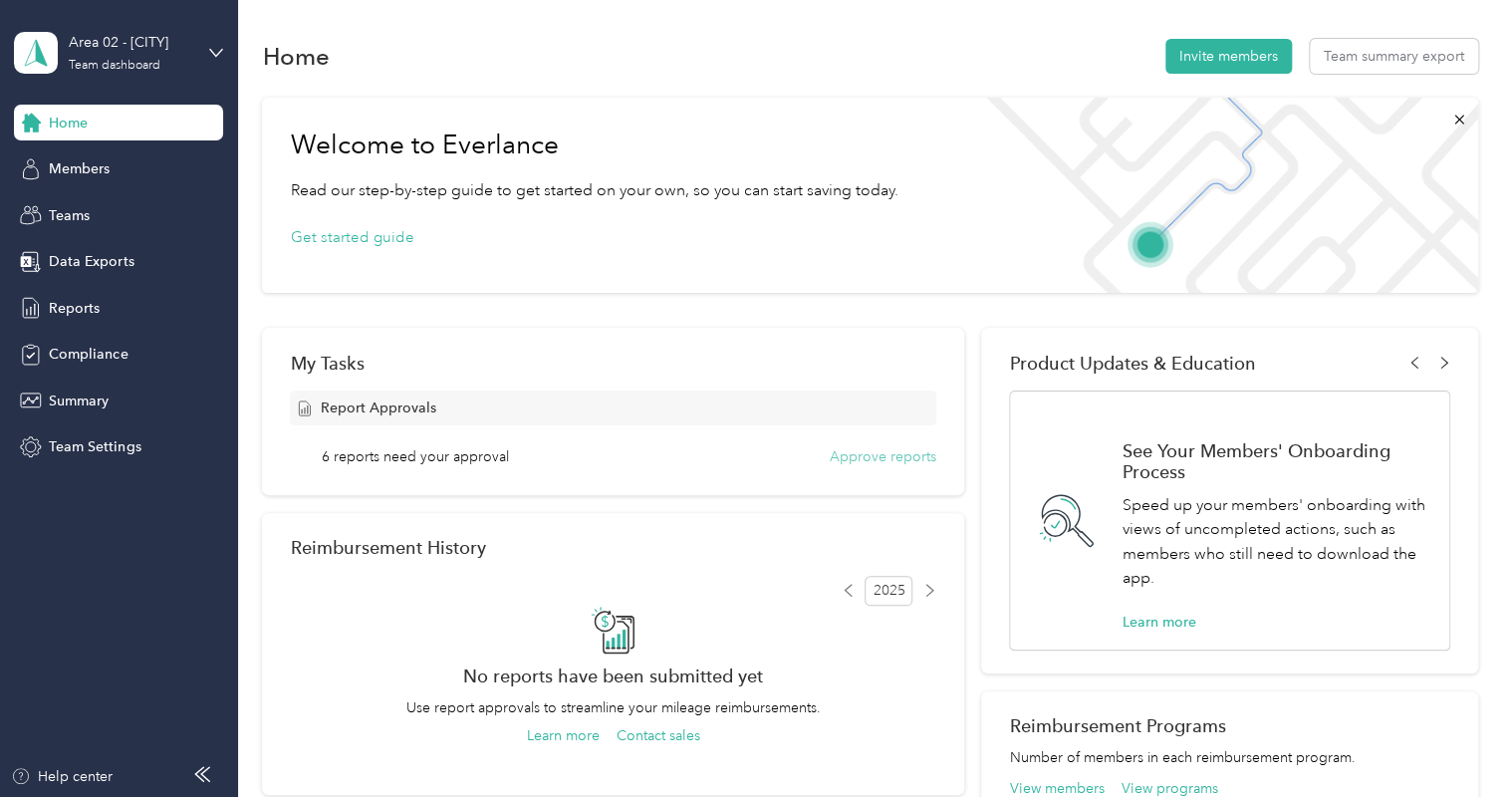 click on "Approve reports" at bounding box center [882, 456] 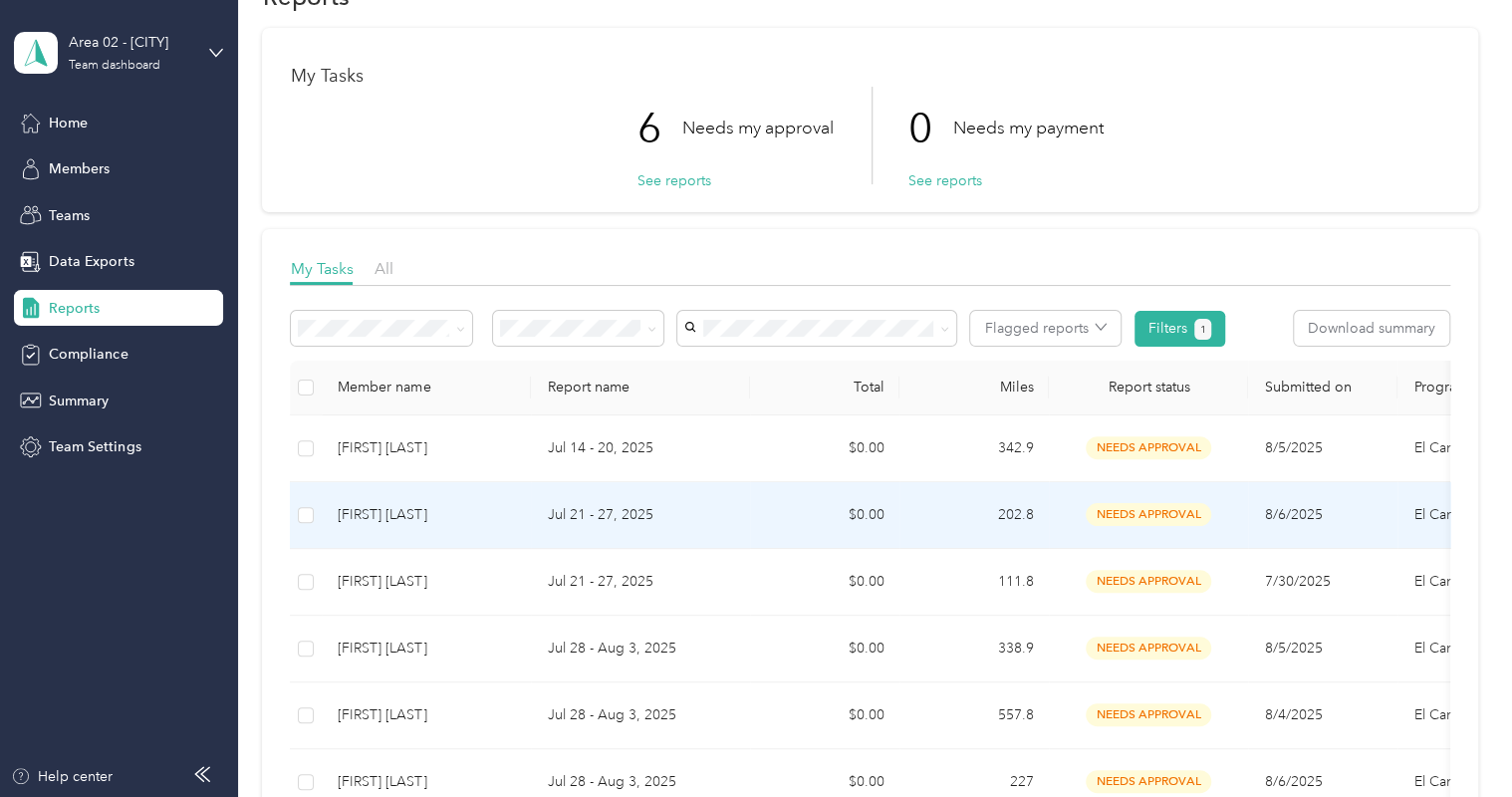 scroll, scrollTop: 62, scrollLeft: 0, axis: vertical 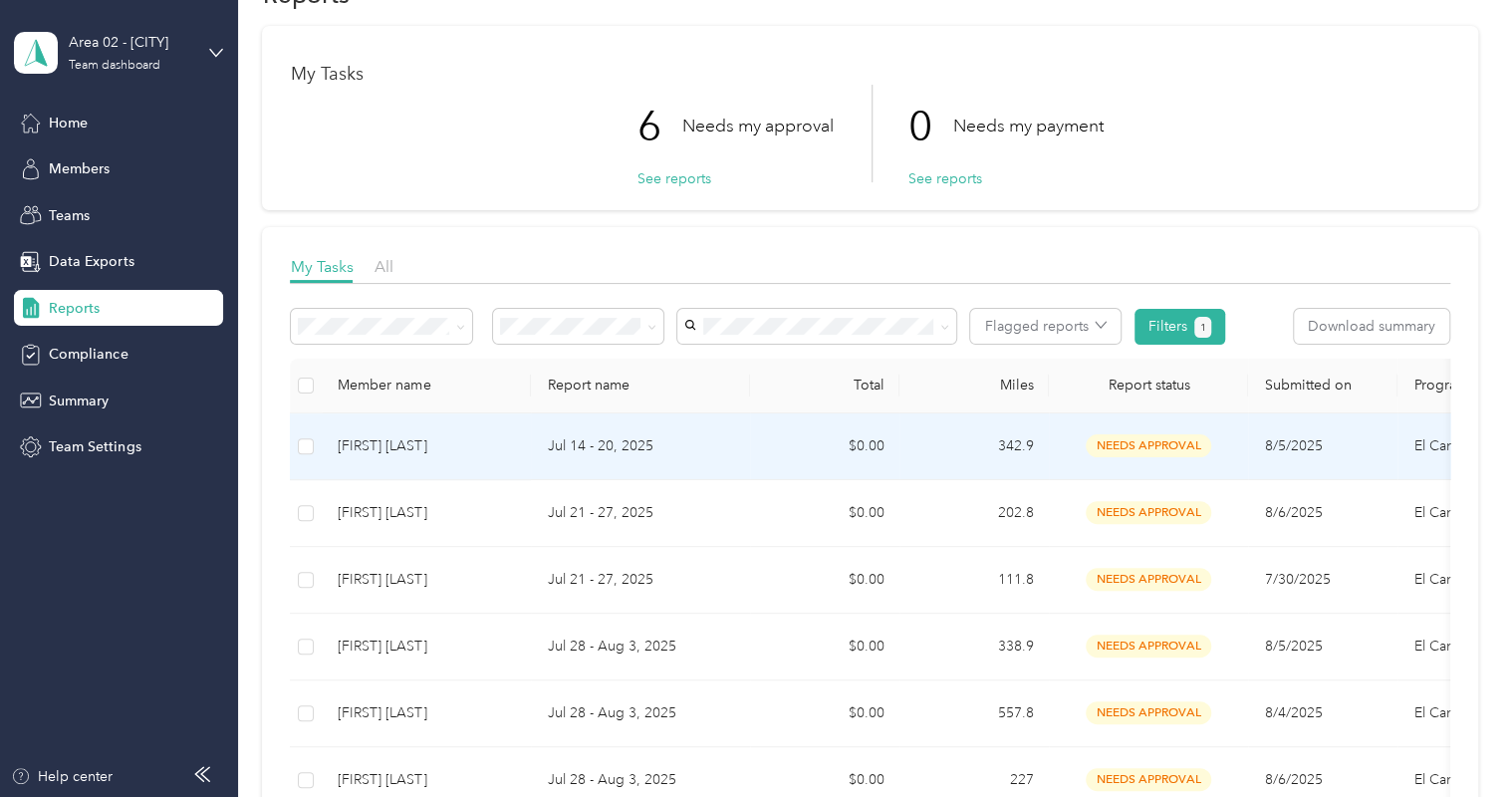 click on "[FIRST] [LAST]" at bounding box center [426, 446] 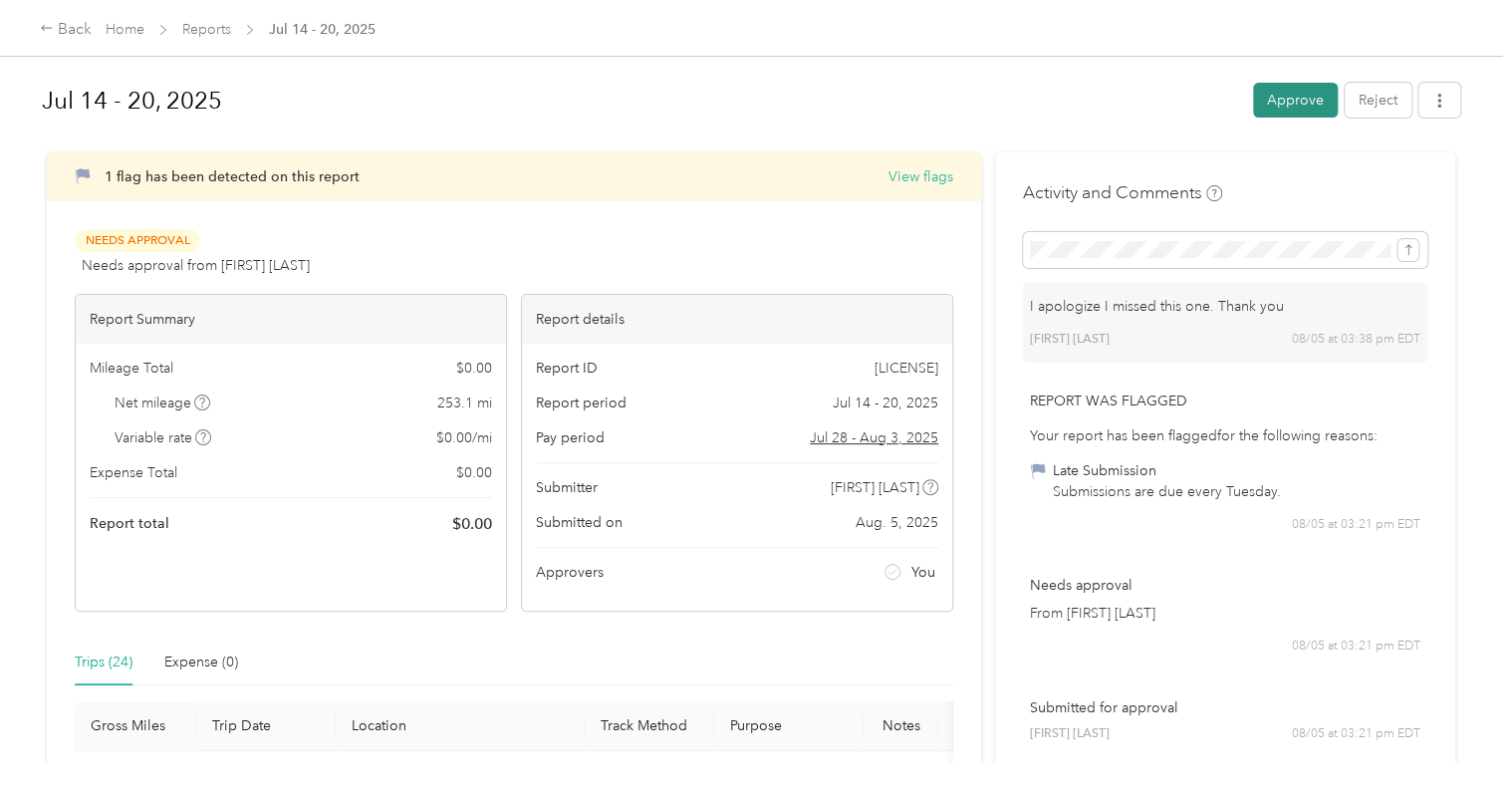click on "Approve" at bounding box center (1295, 100) 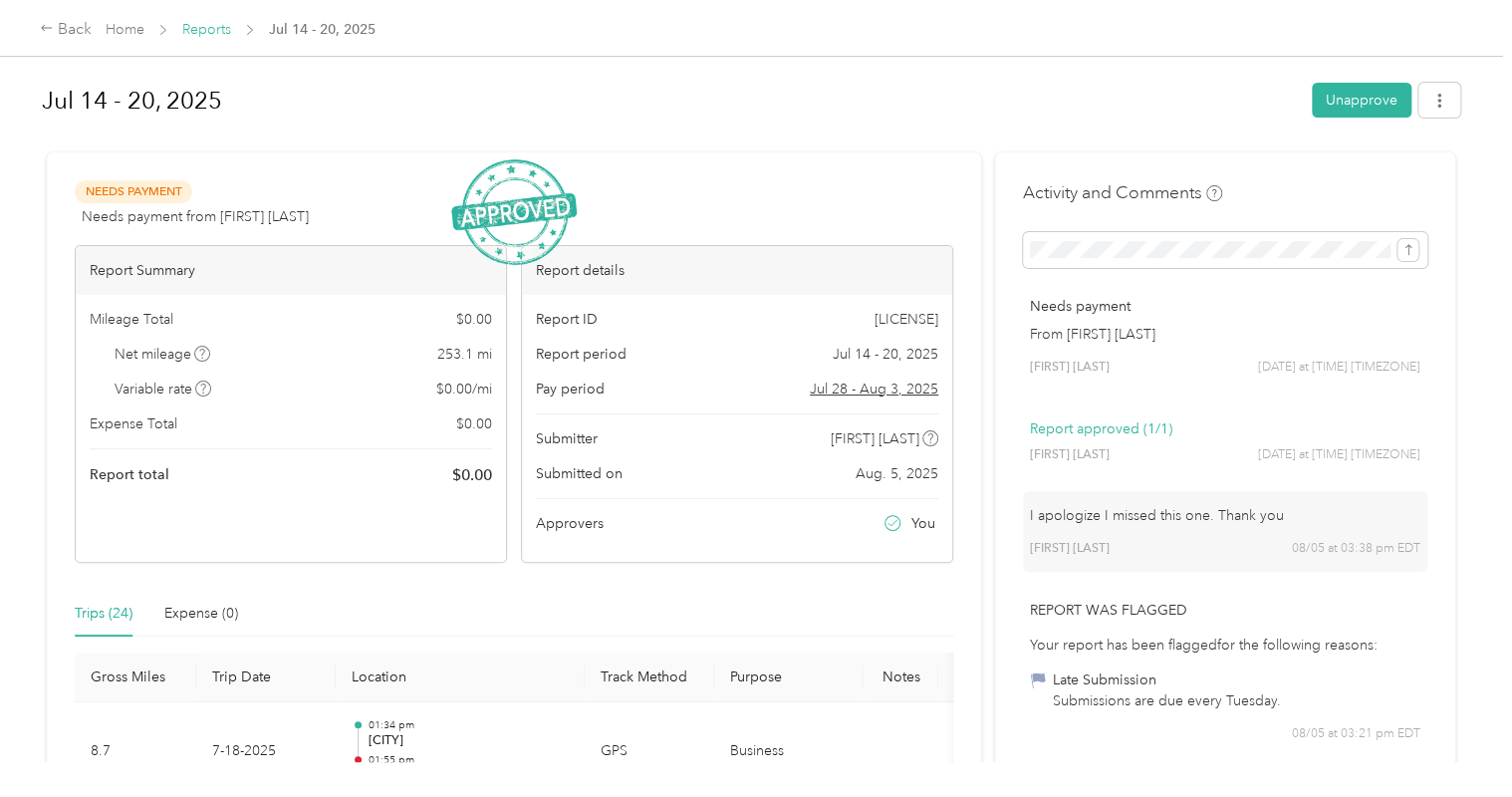 click on "Reports" at bounding box center [206, 29] 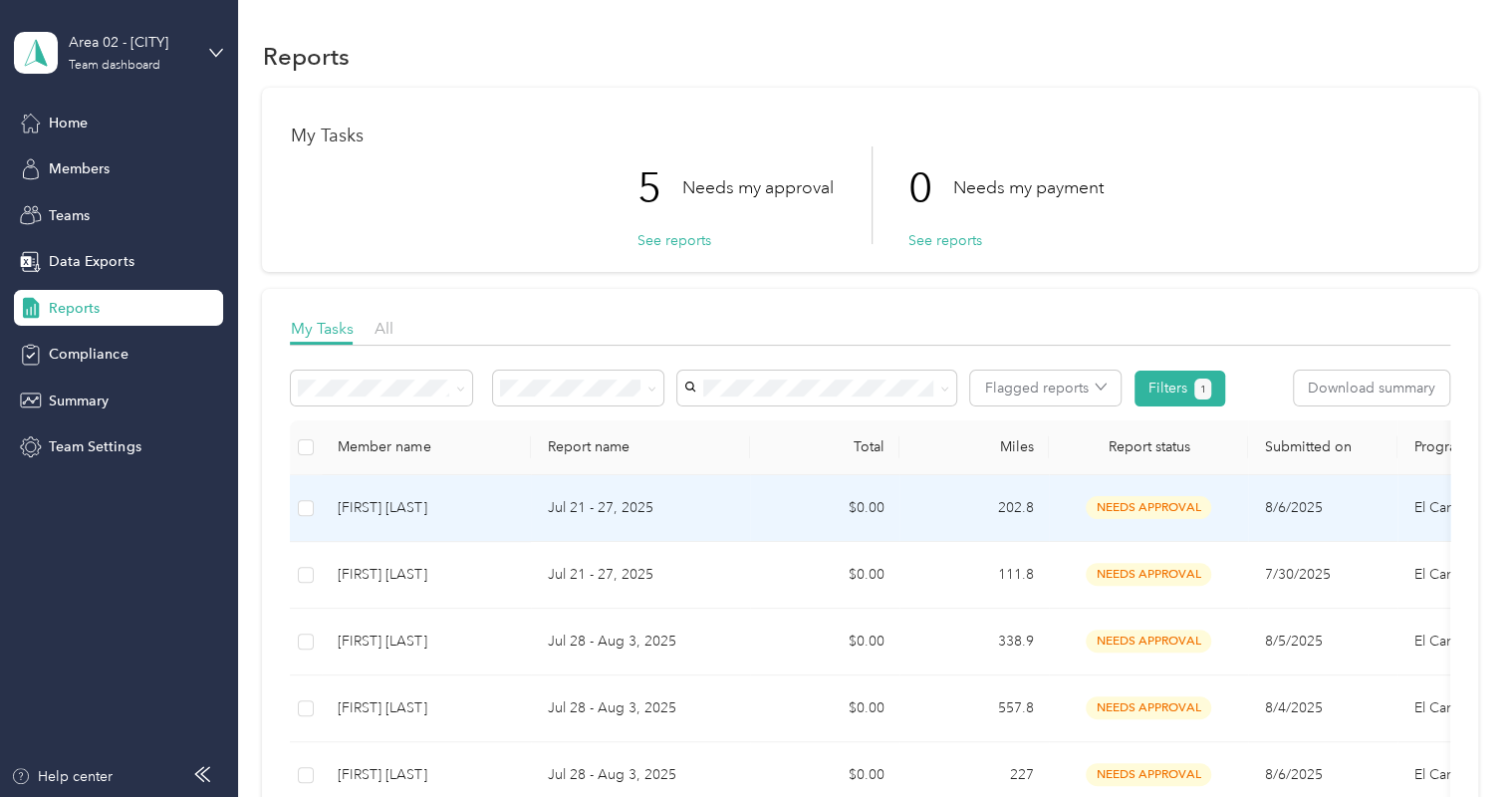 click on "Jul 21 - 27, 2025" at bounding box center (640, 508) 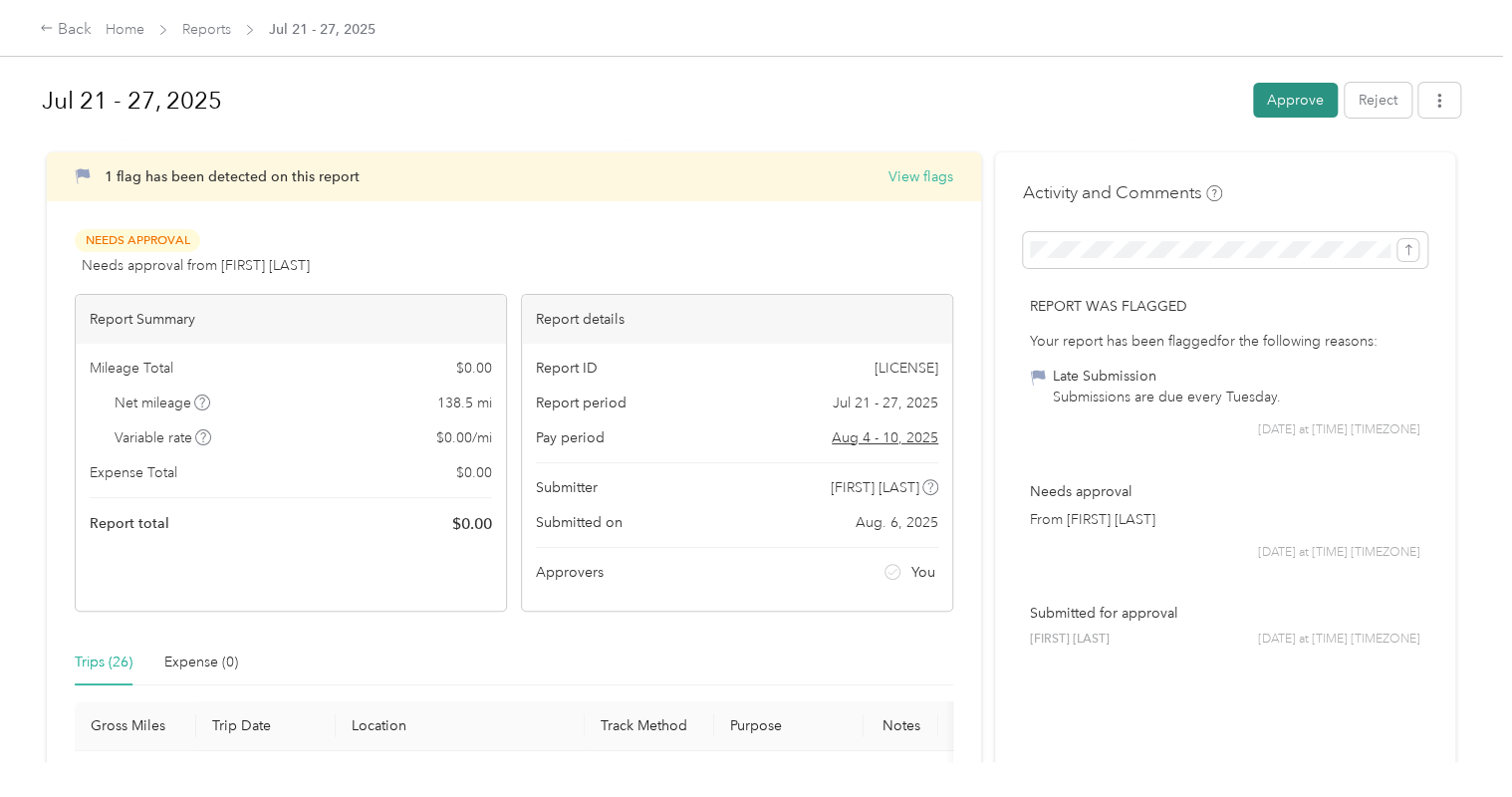 click on "Approve" at bounding box center (1295, 100) 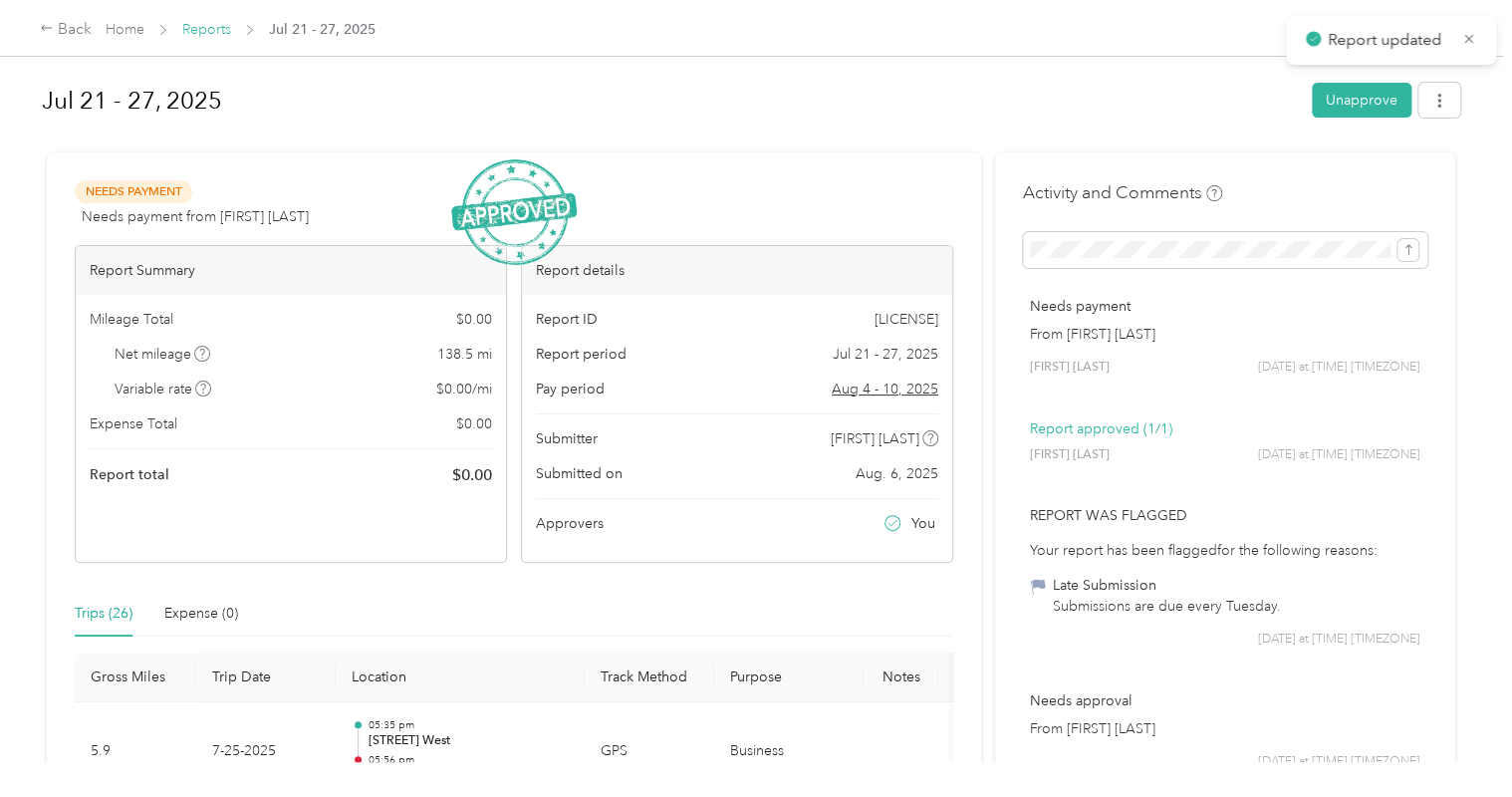 click on "Reports" at bounding box center [206, 29] 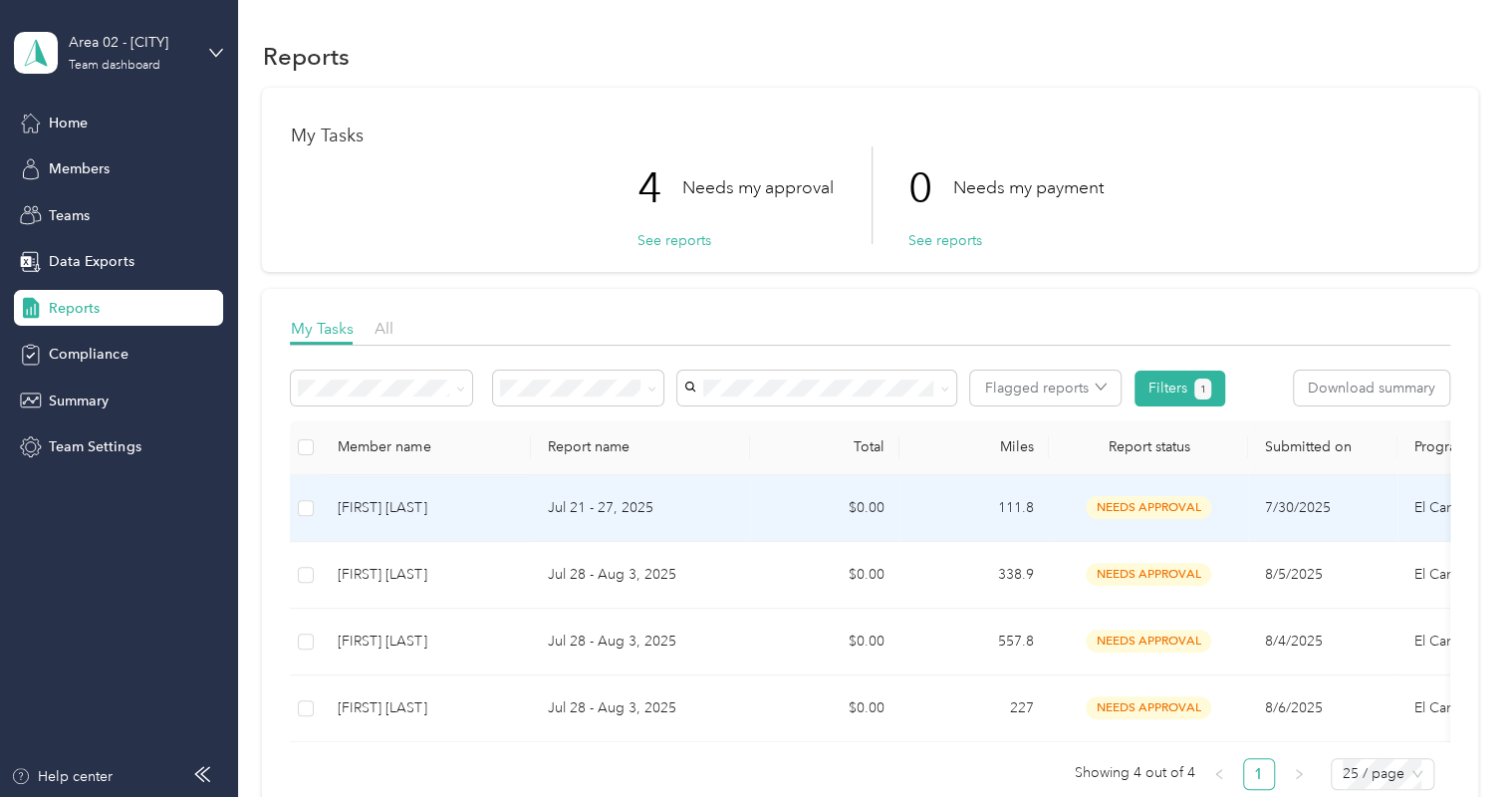 click on "[FIRST] [LAST]" at bounding box center (426, 508) 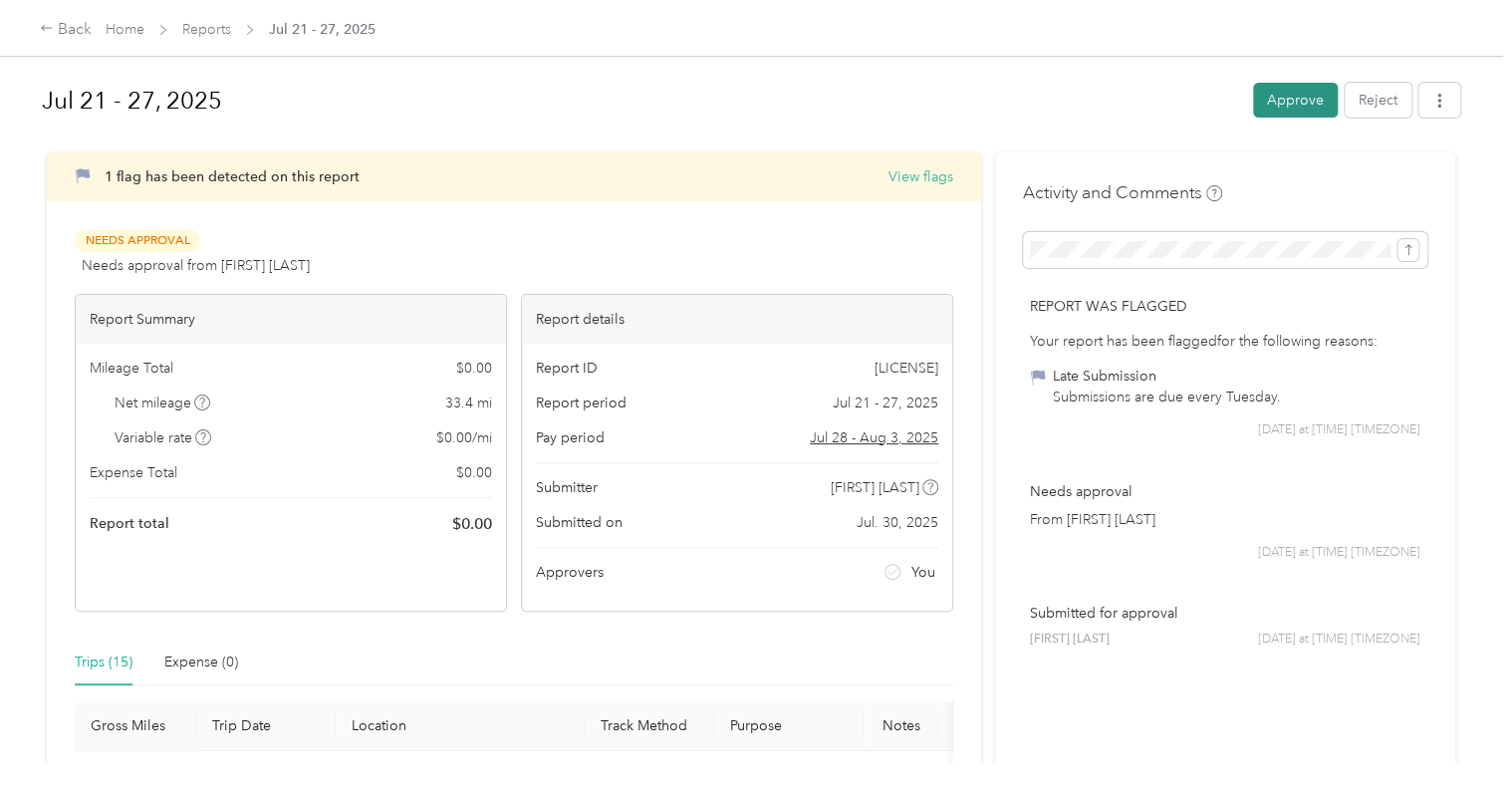 click on "Approve" at bounding box center [1295, 100] 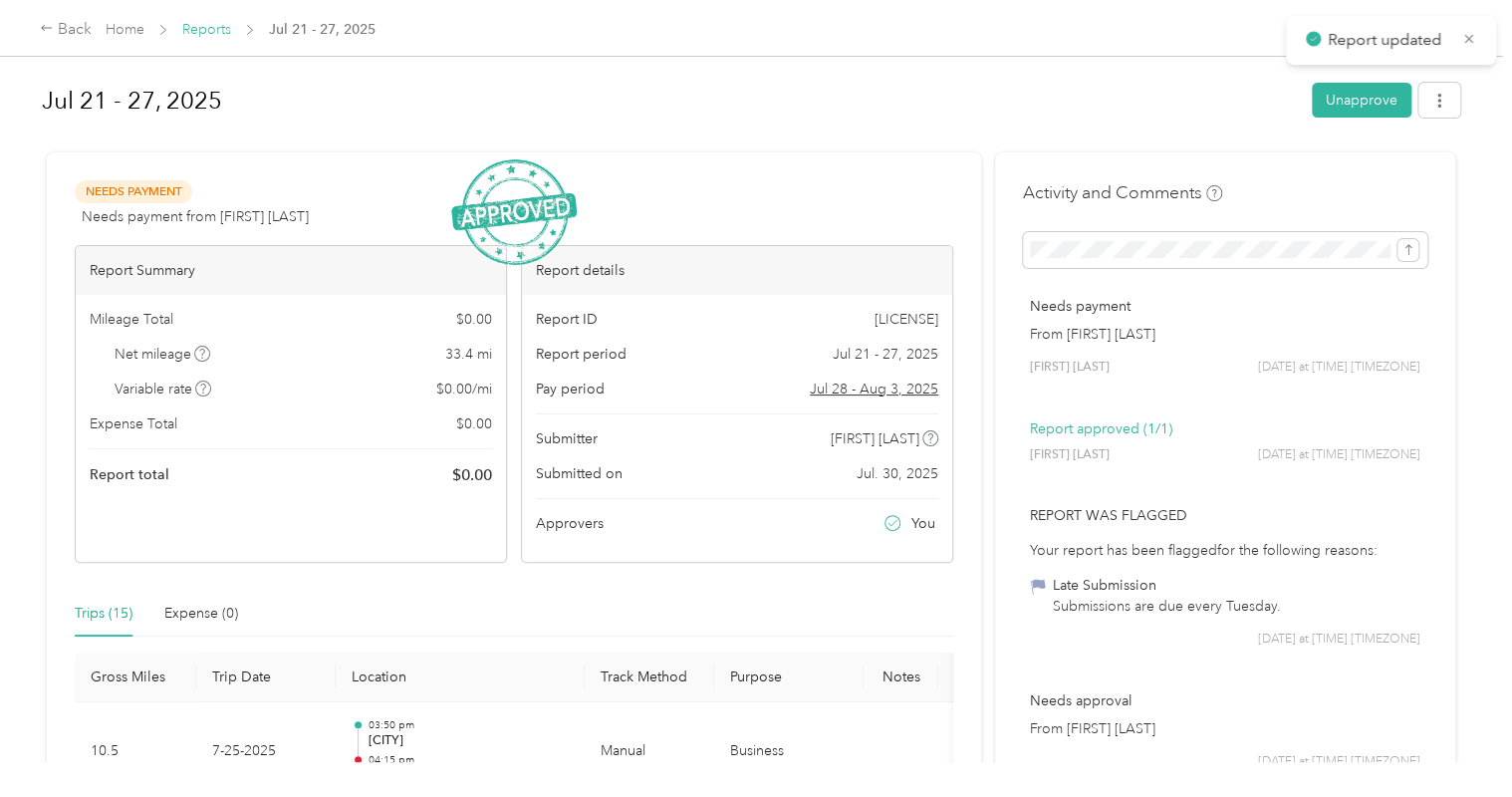 click on "Reports" at bounding box center (206, 29) 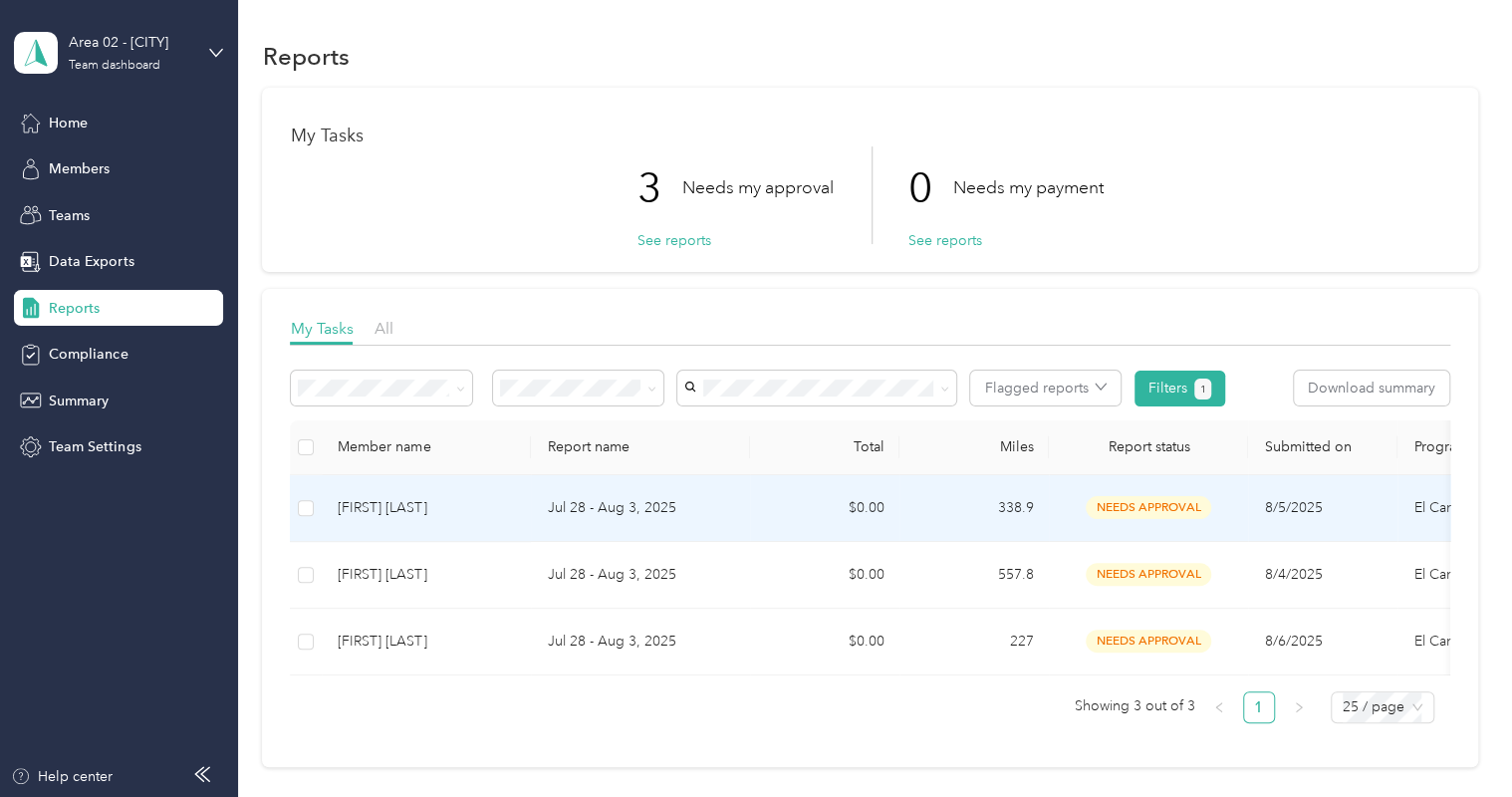 click on "[FIRST] [LAST]" at bounding box center (426, 508) 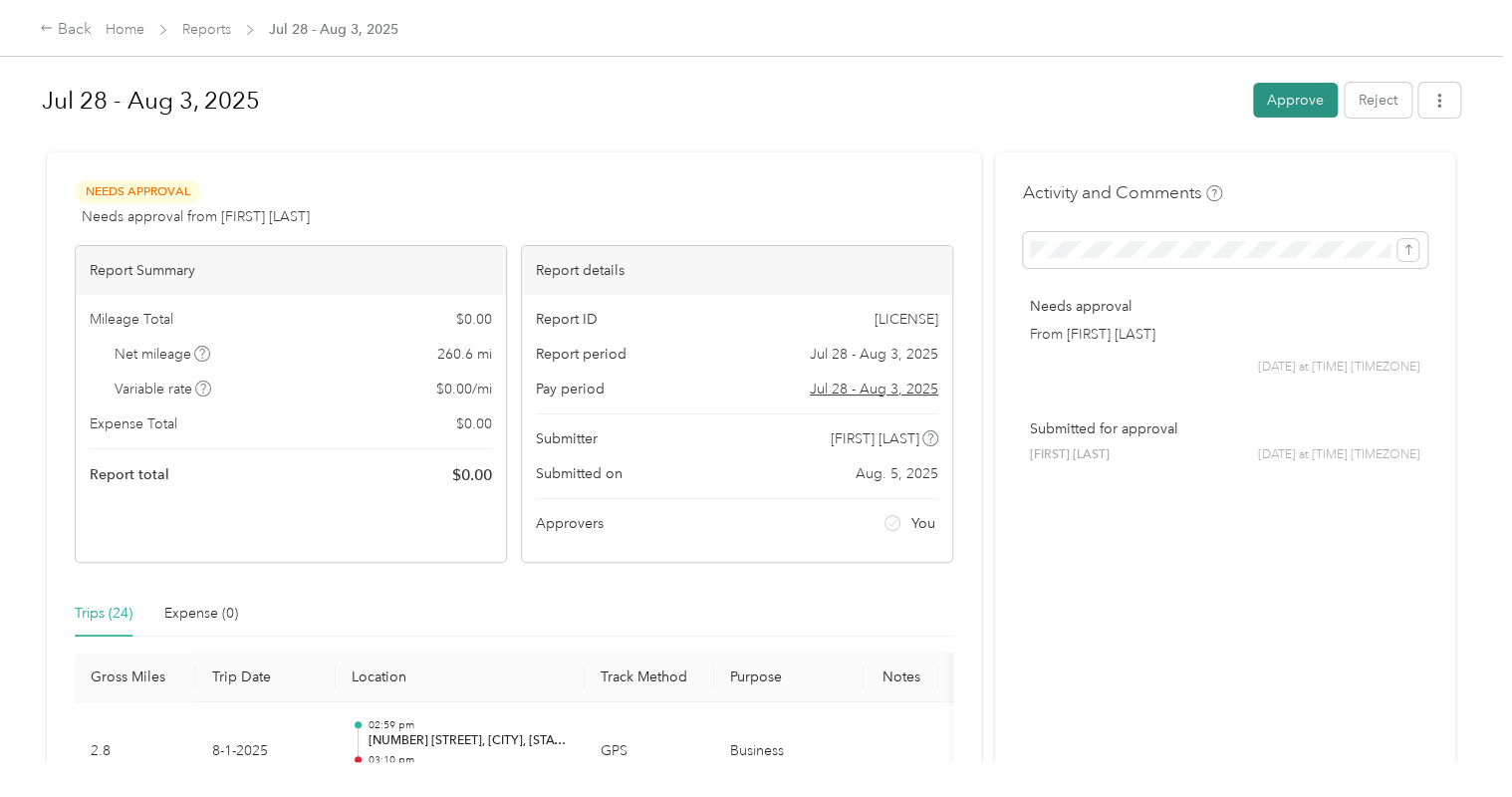 click on "Approve" at bounding box center (1295, 100) 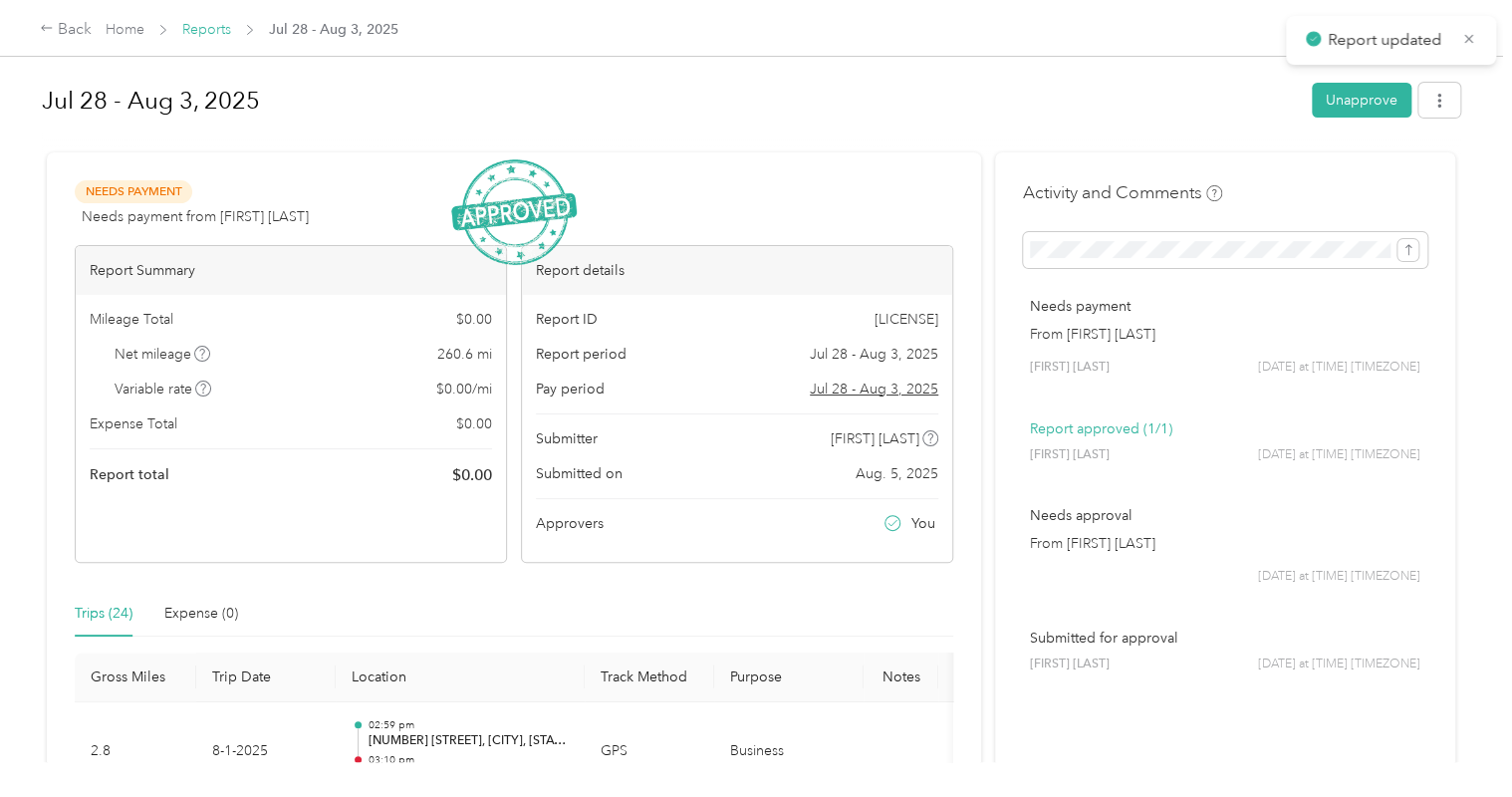 click on "Reports" at bounding box center [206, 29] 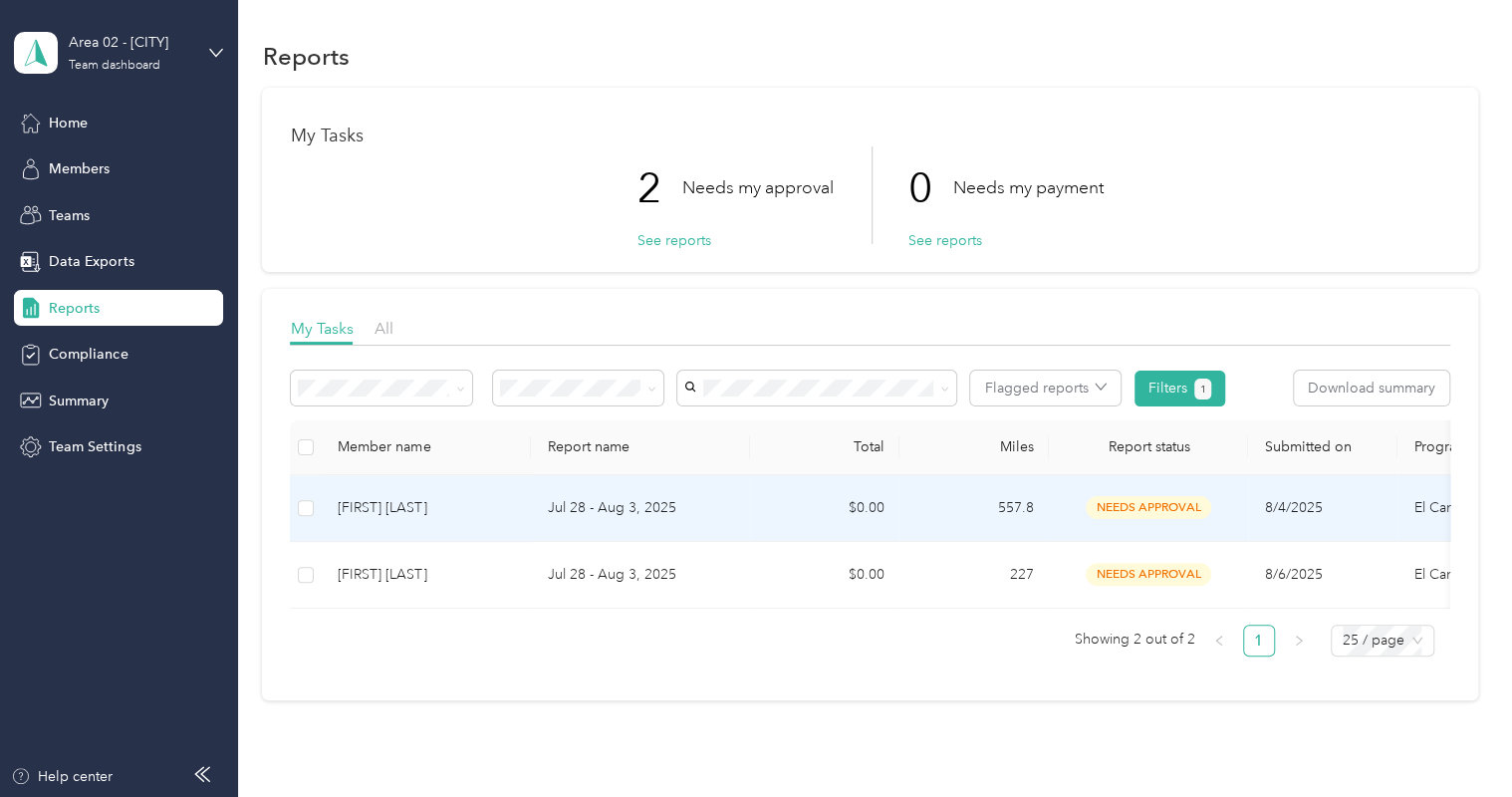 click on "Jul 28 - Aug 3, 2025" at bounding box center [640, 508] 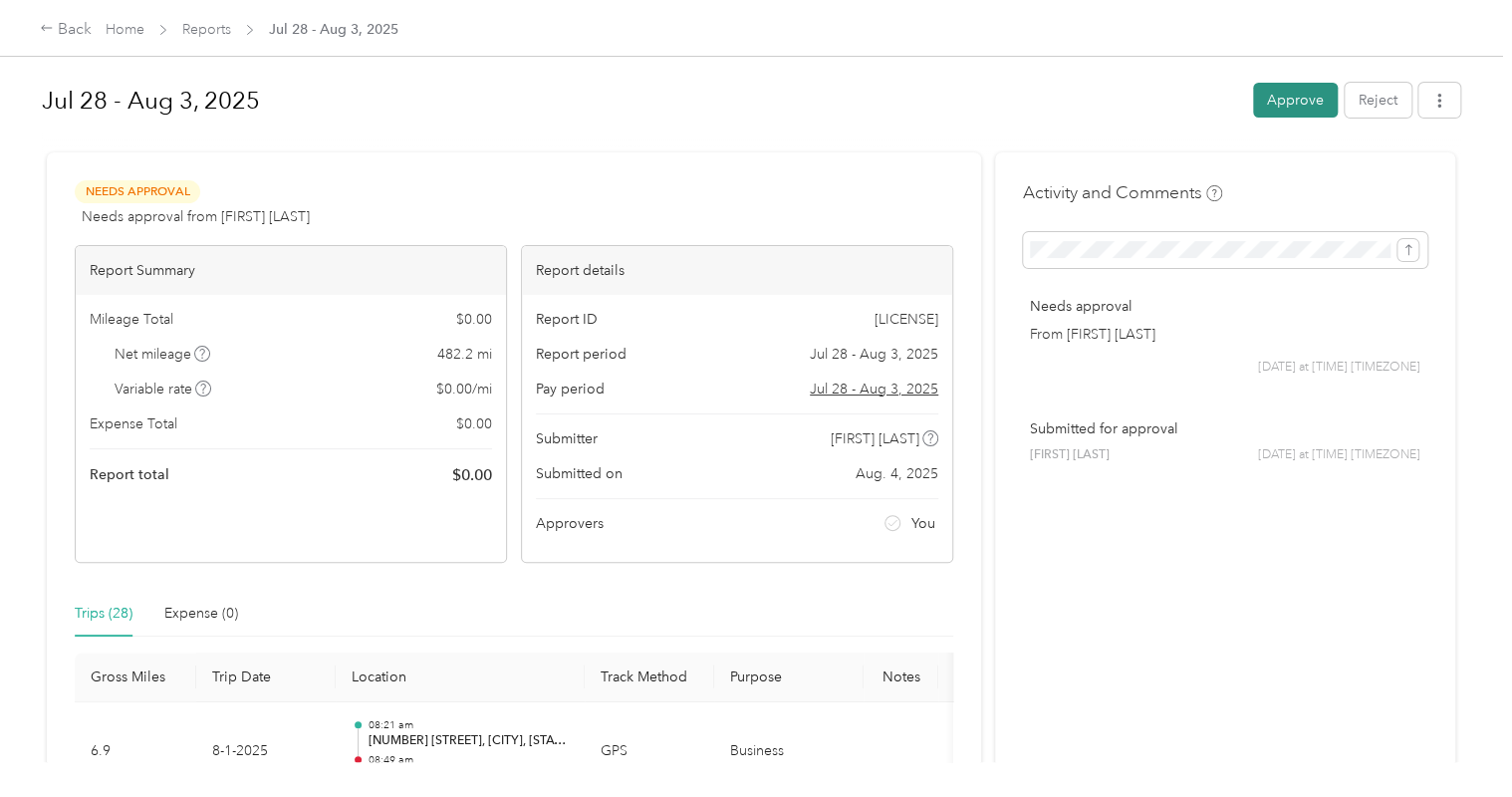 click on "Approve" at bounding box center [1295, 100] 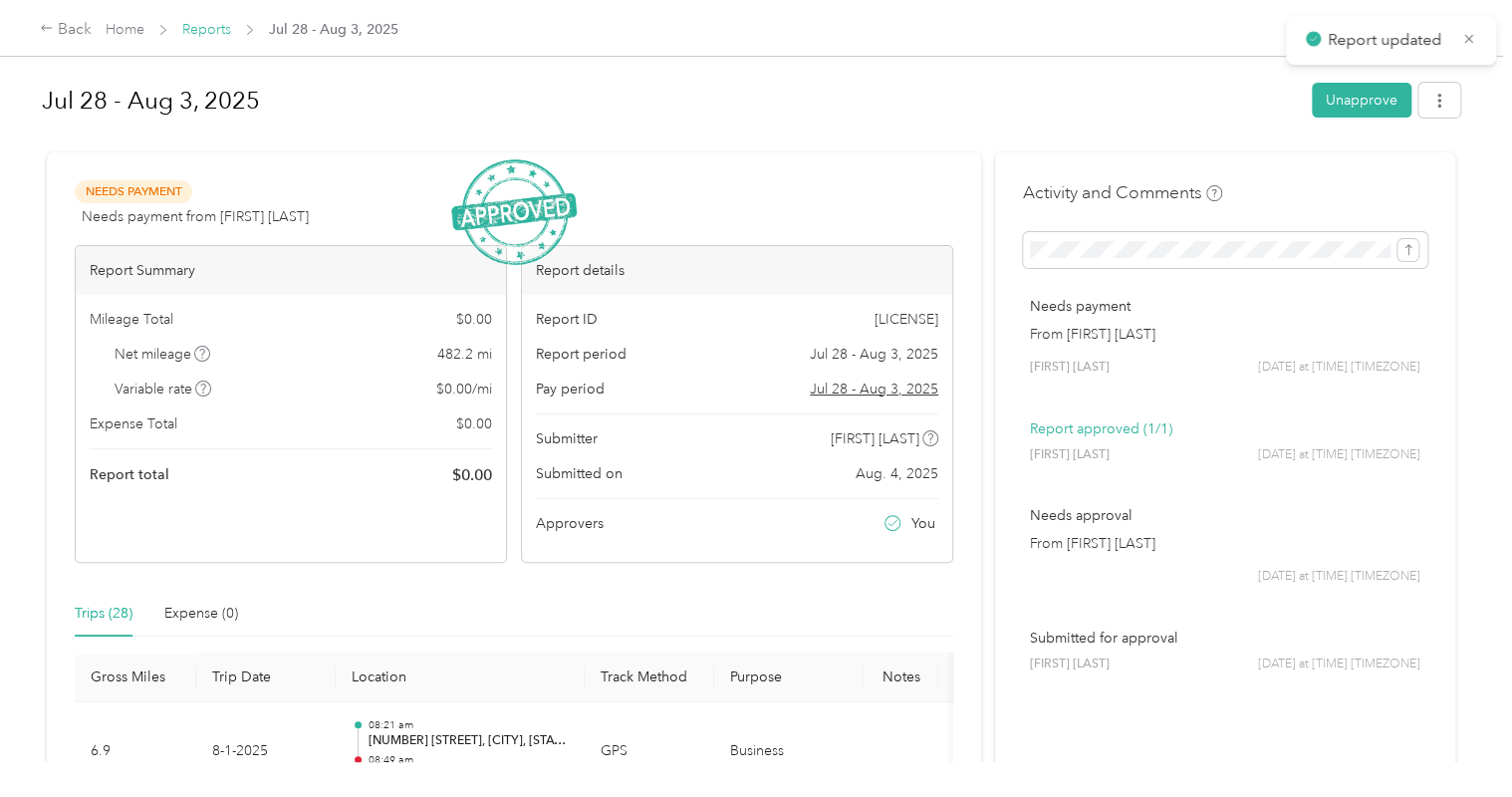 click on "Reports" at bounding box center (206, 29) 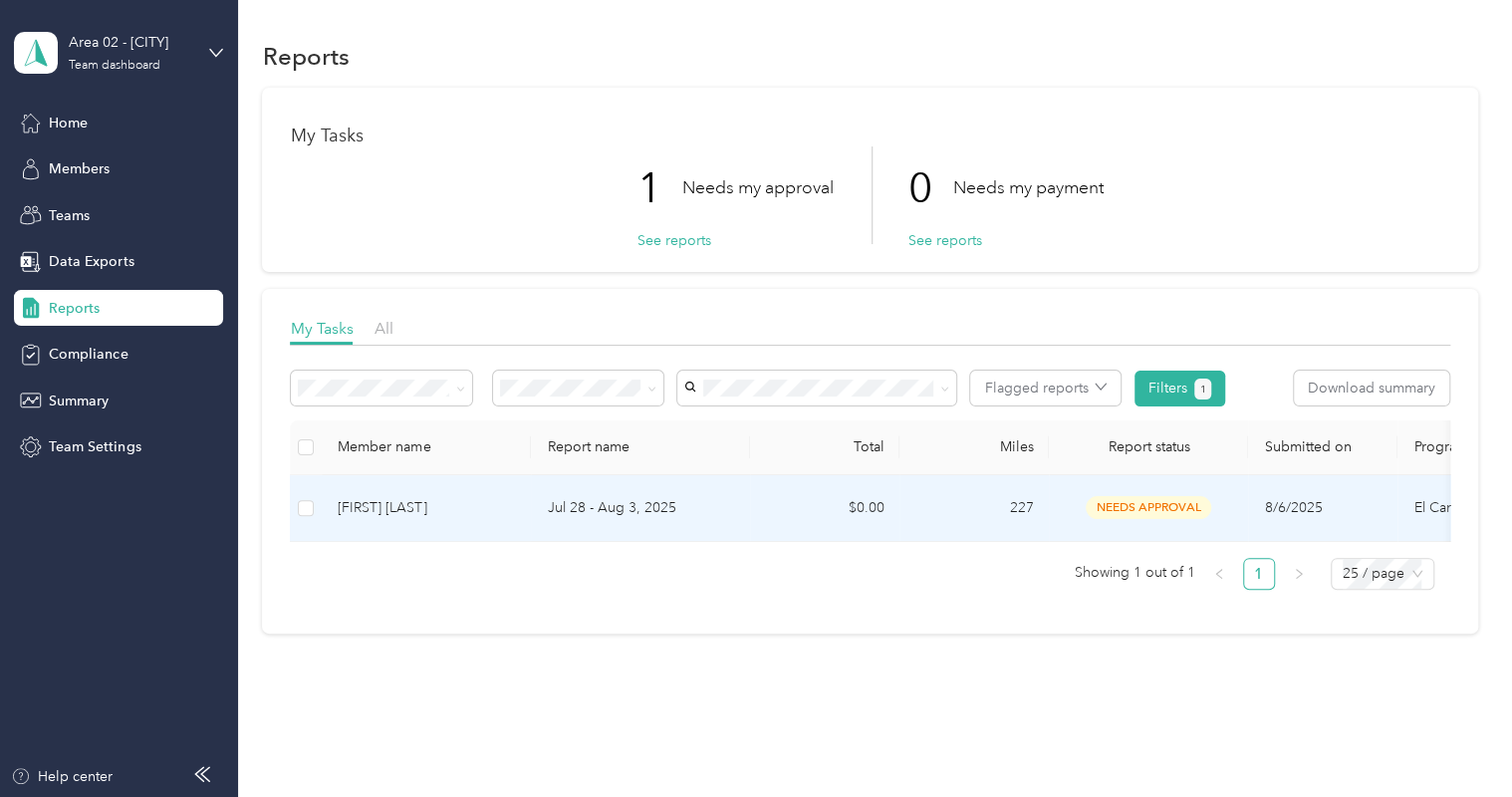 click on "Jul 28 - Aug 3, 2025" at bounding box center [640, 508] 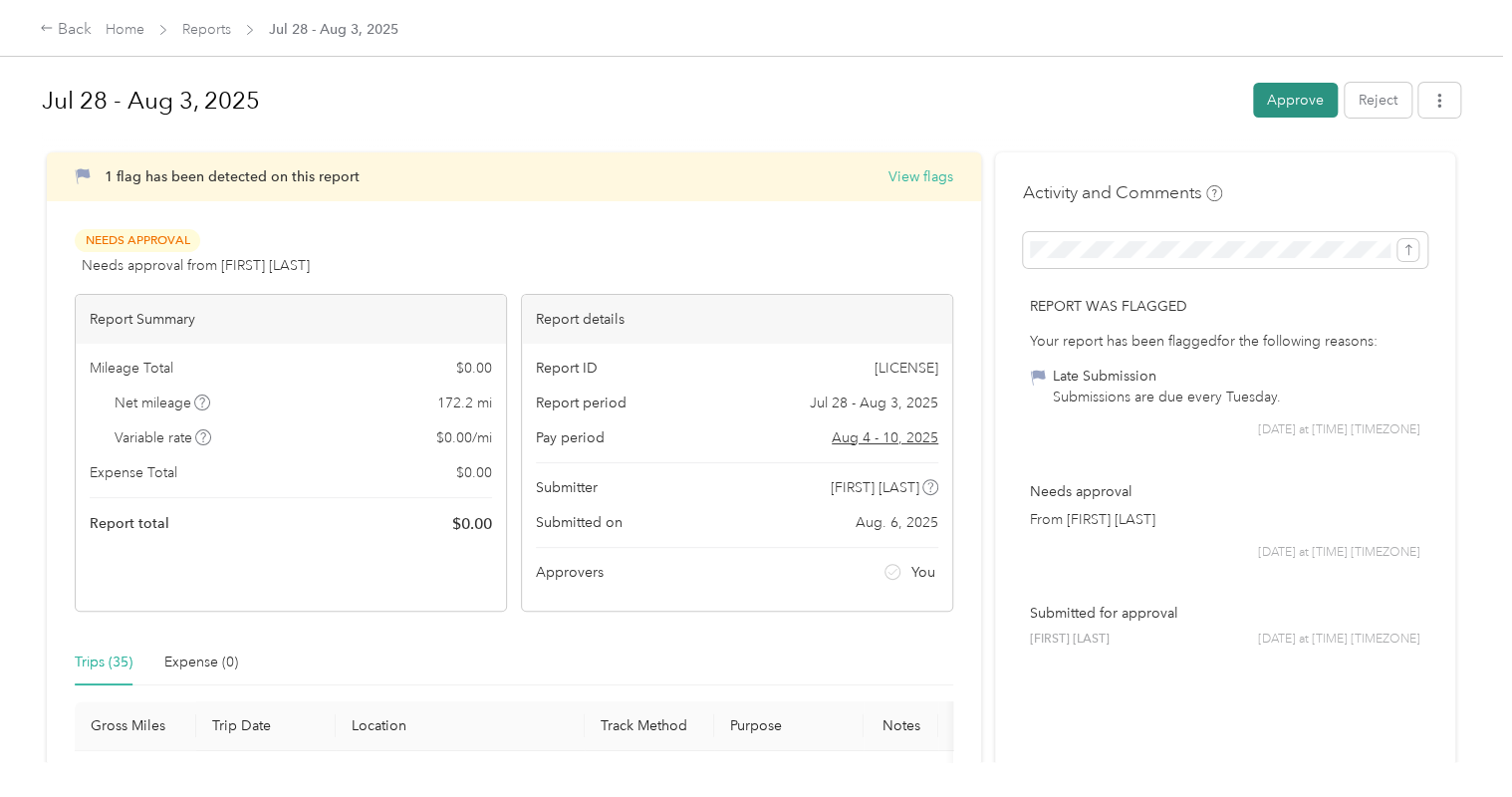 click on "Approve" at bounding box center [1295, 100] 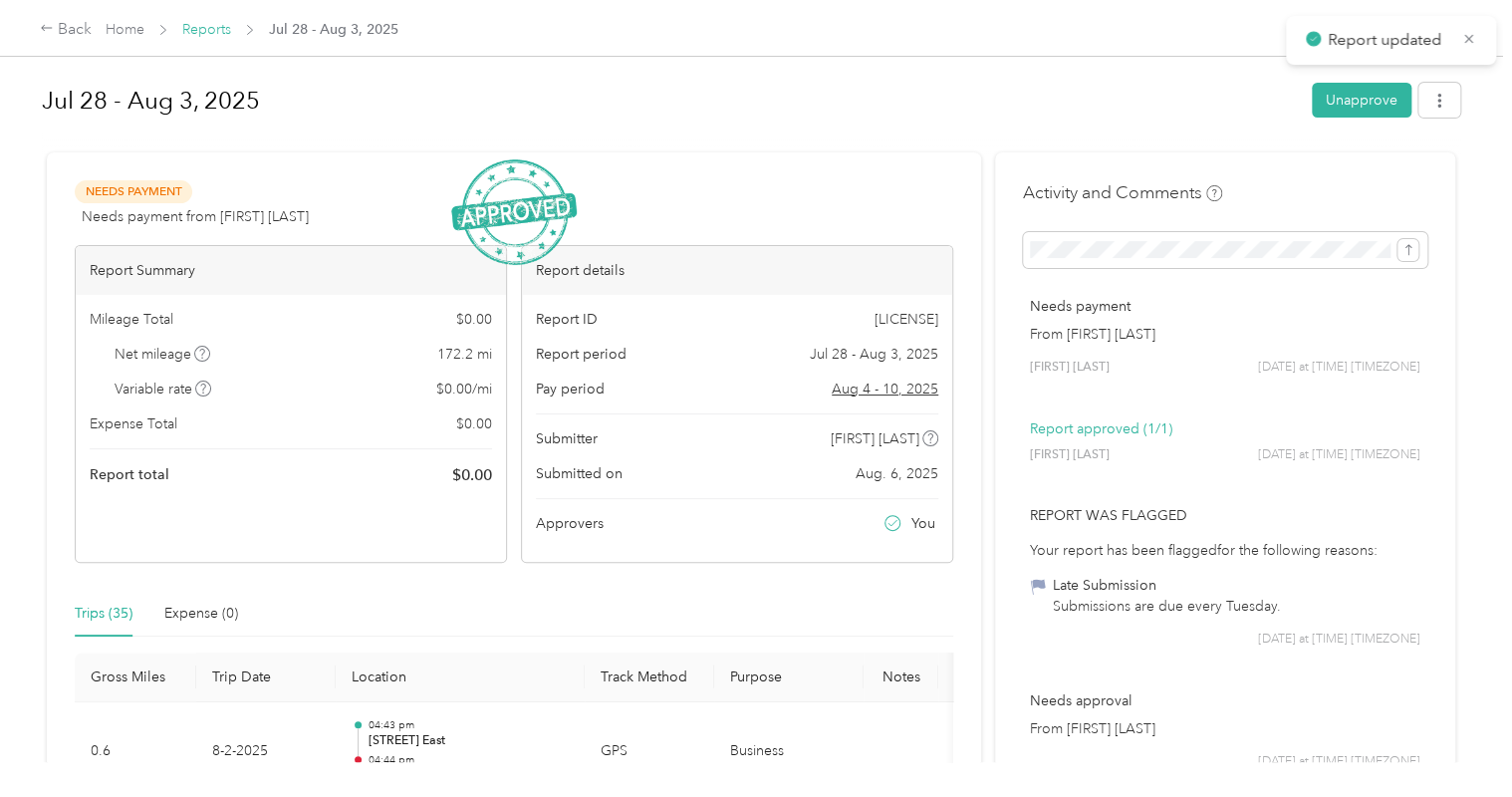 click on "Reports" at bounding box center [206, 29] 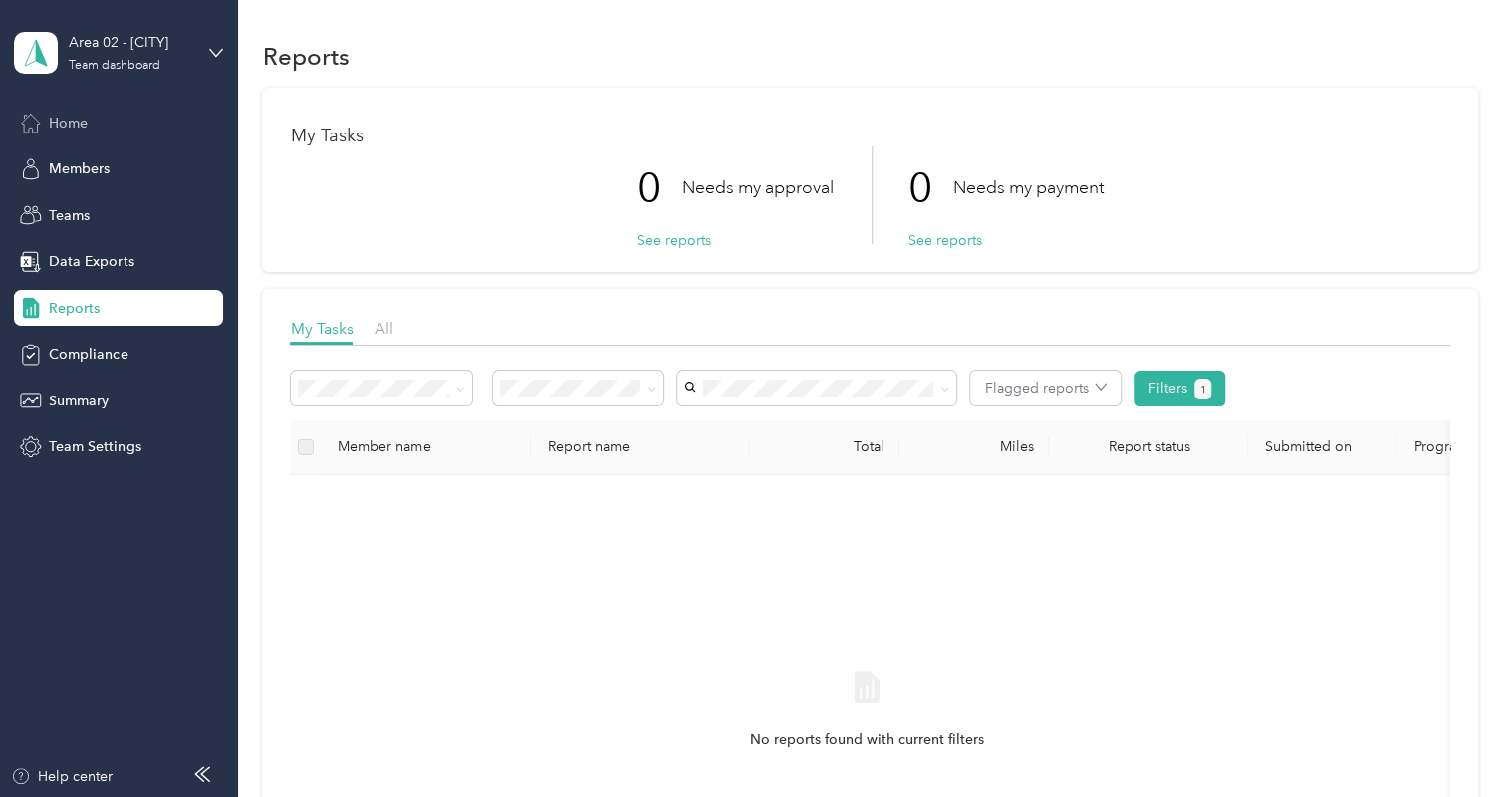 click on "Home" at bounding box center [68, 123] 